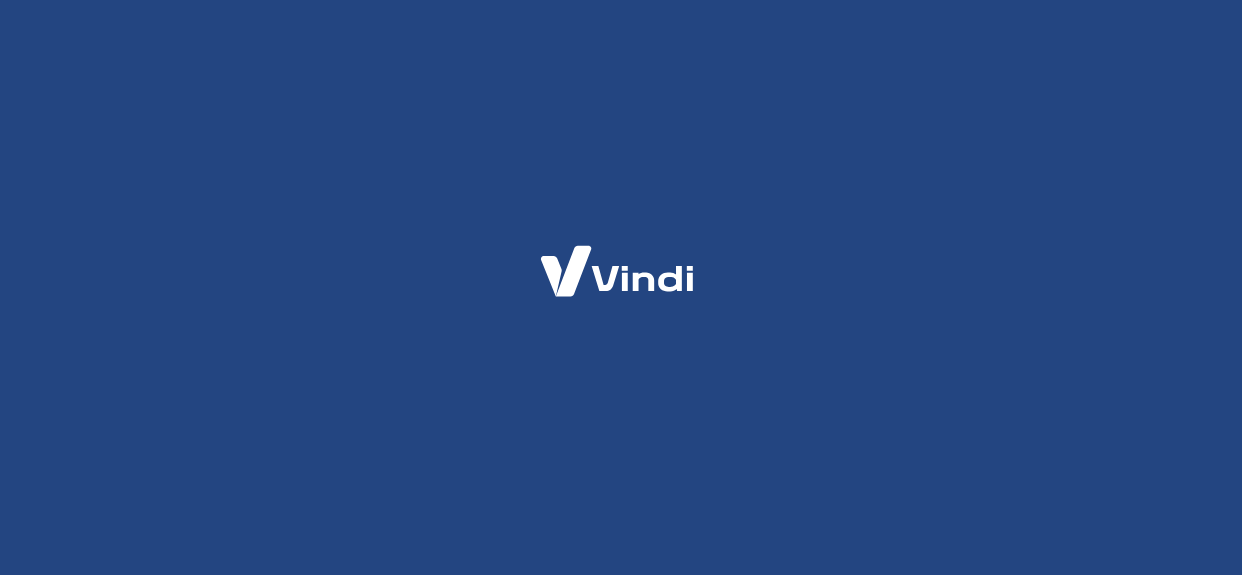 scroll, scrollTop: 0, scrollLeft: 0, axis: both 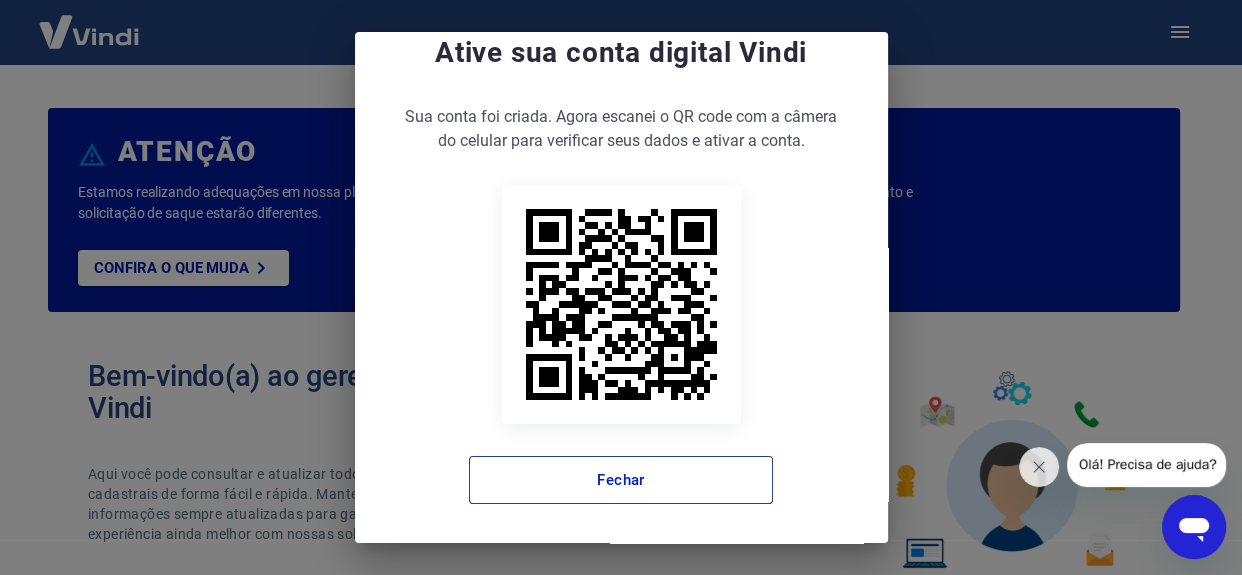 click on "Fechar" at bounding box center (621, 480) 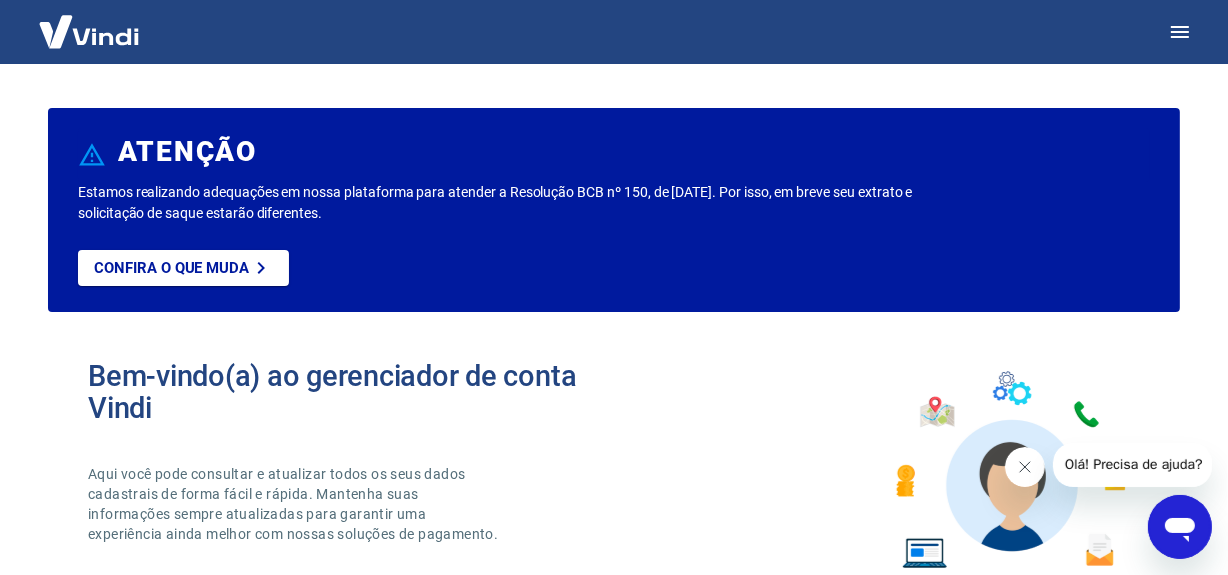 click at bounding box center (1024, 466) 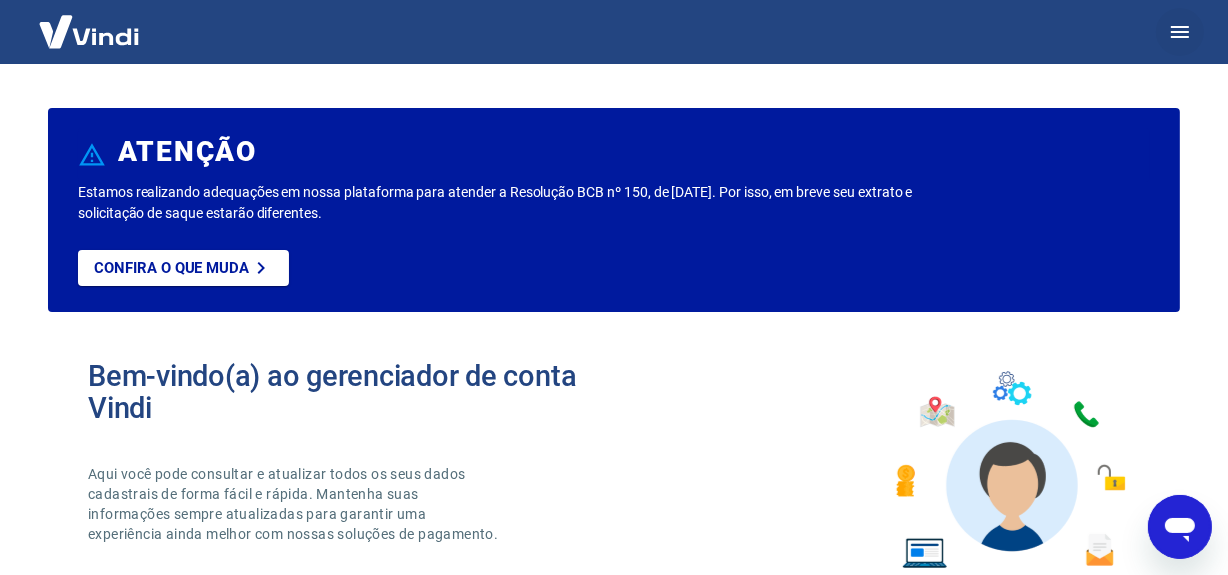 click 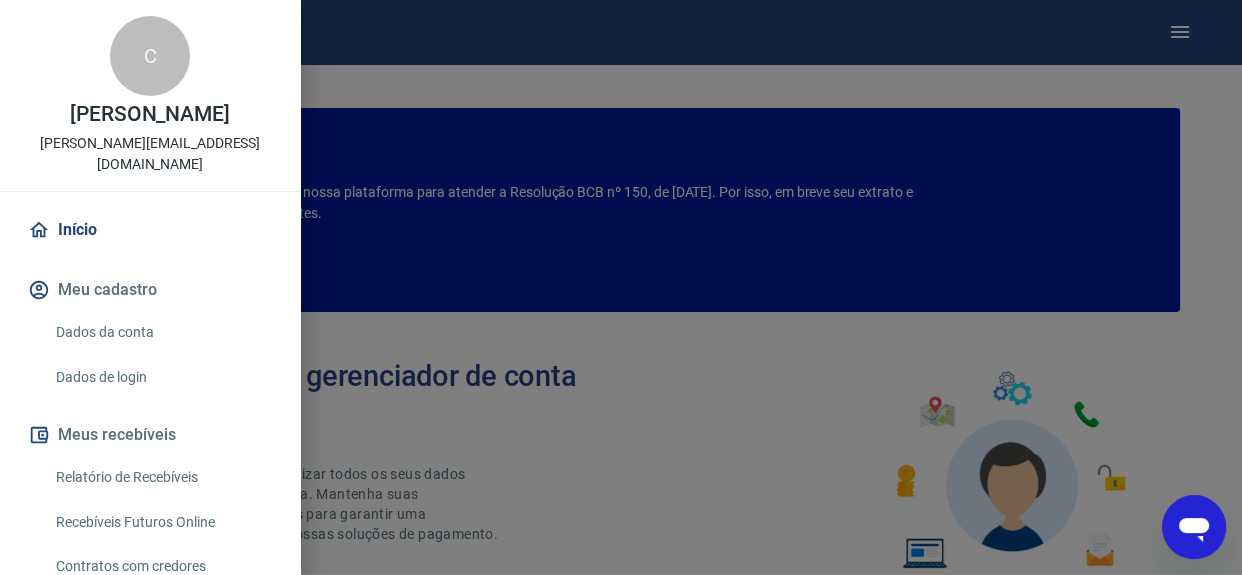 click on "Relatório de Recebíveis" at bounding box center [162, 477] 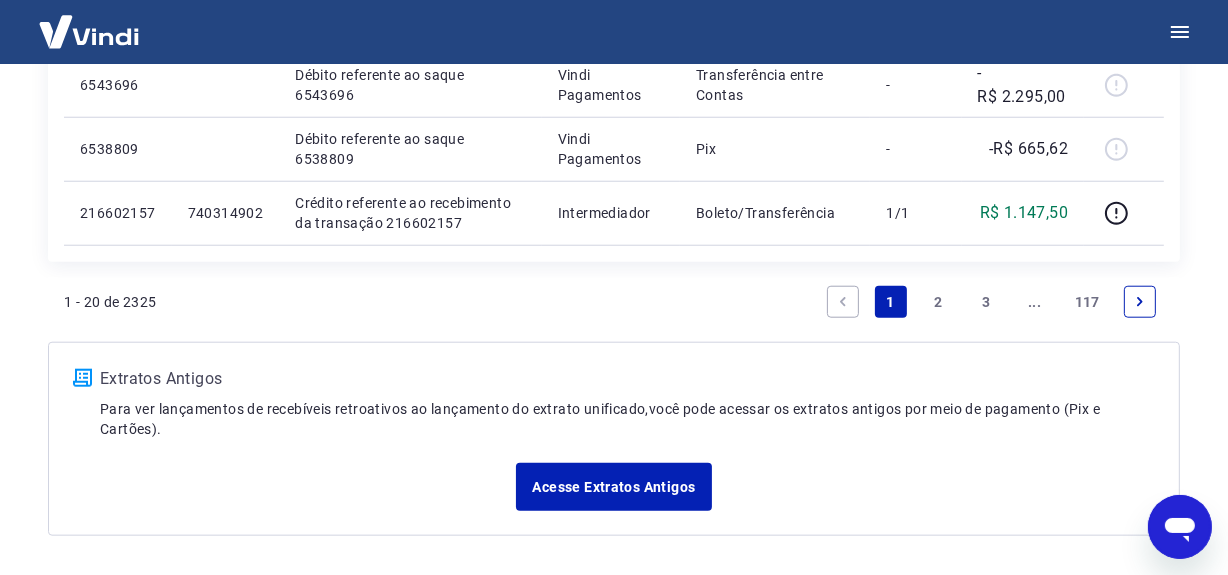 scroll, scrollTop: 1769, scrollLeft: 0, axis: vertical 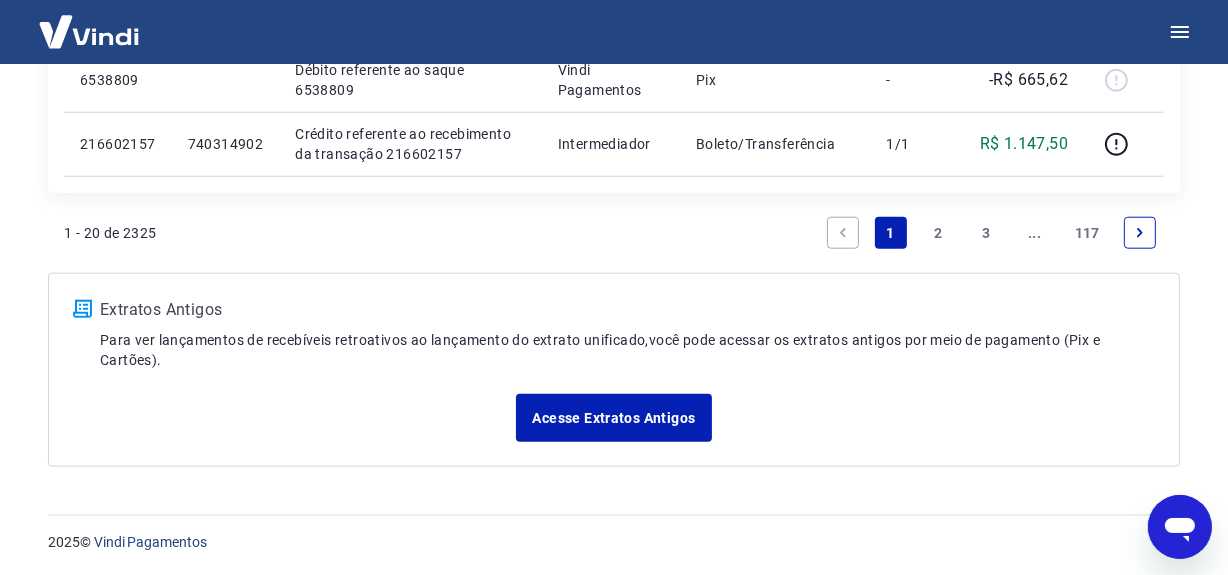 click on "3" at bounding box center (987, 233) 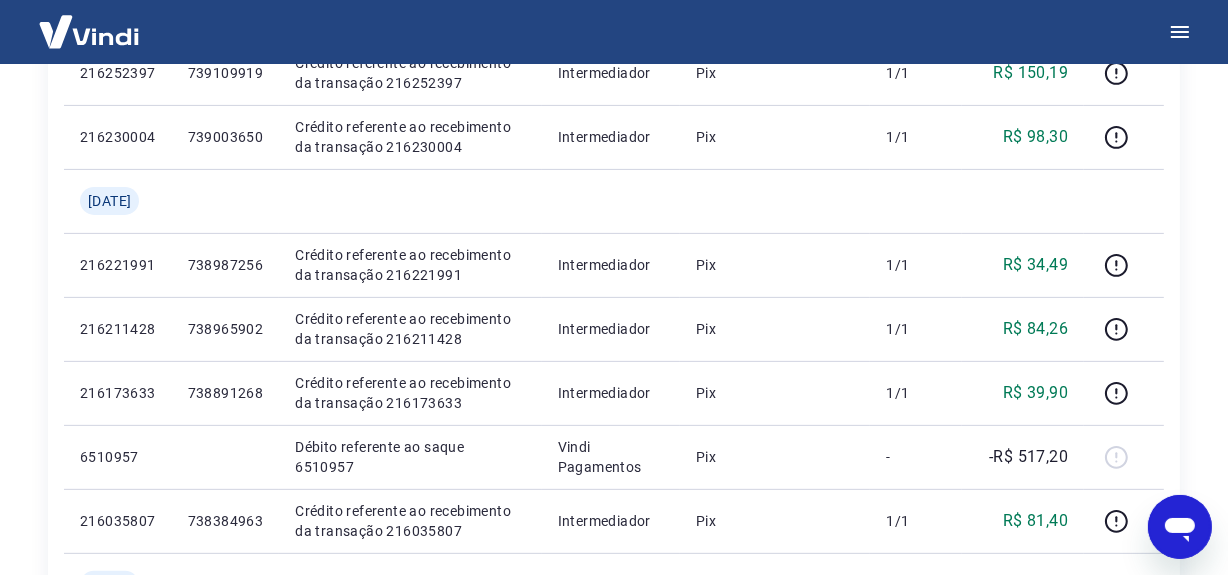 scroll, scrollTop: 470, scrollLeft: 0, axis: vertical 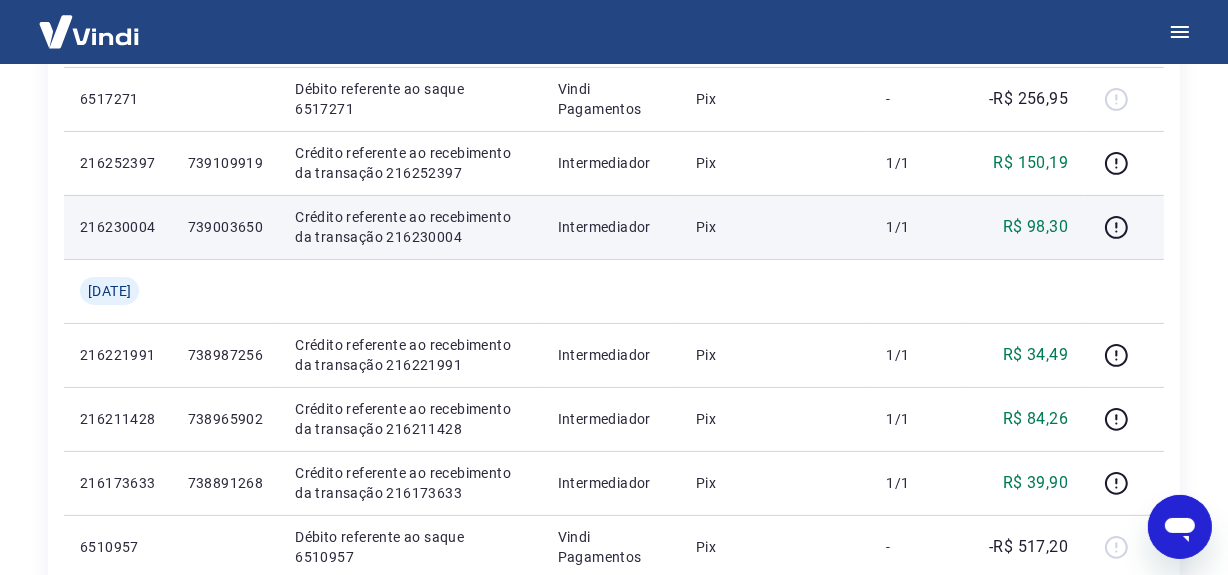 click on "Crédito referente ao recebimento da transação 216230004" at bounding box center (410, 227) 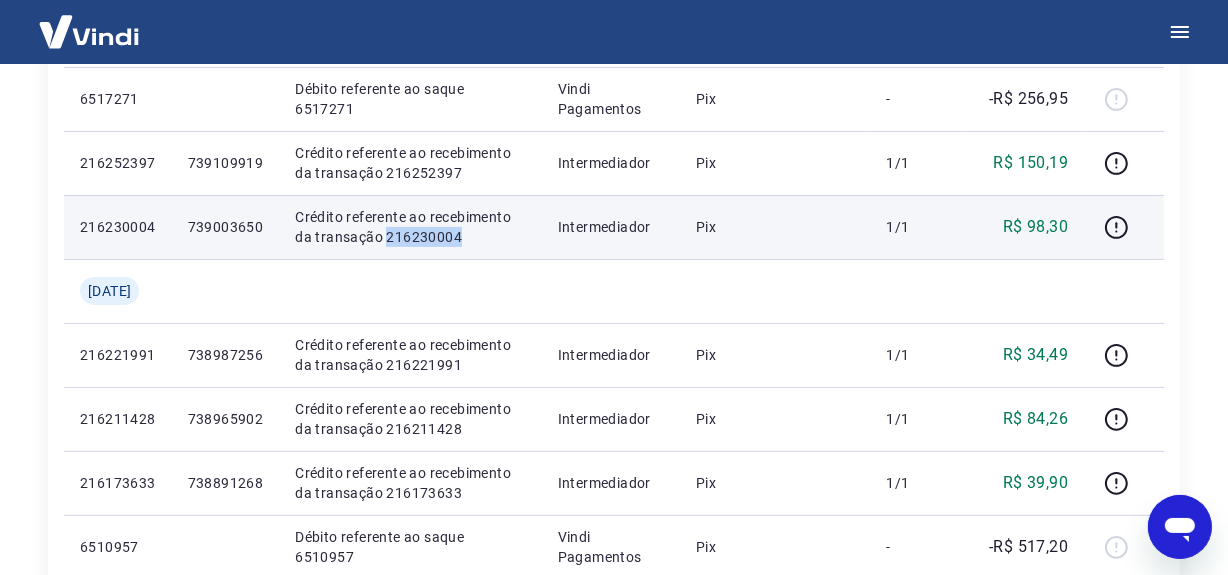 click on "Crédito referente ao recebimento da transação 216230004" at bounding box center [410, 227] 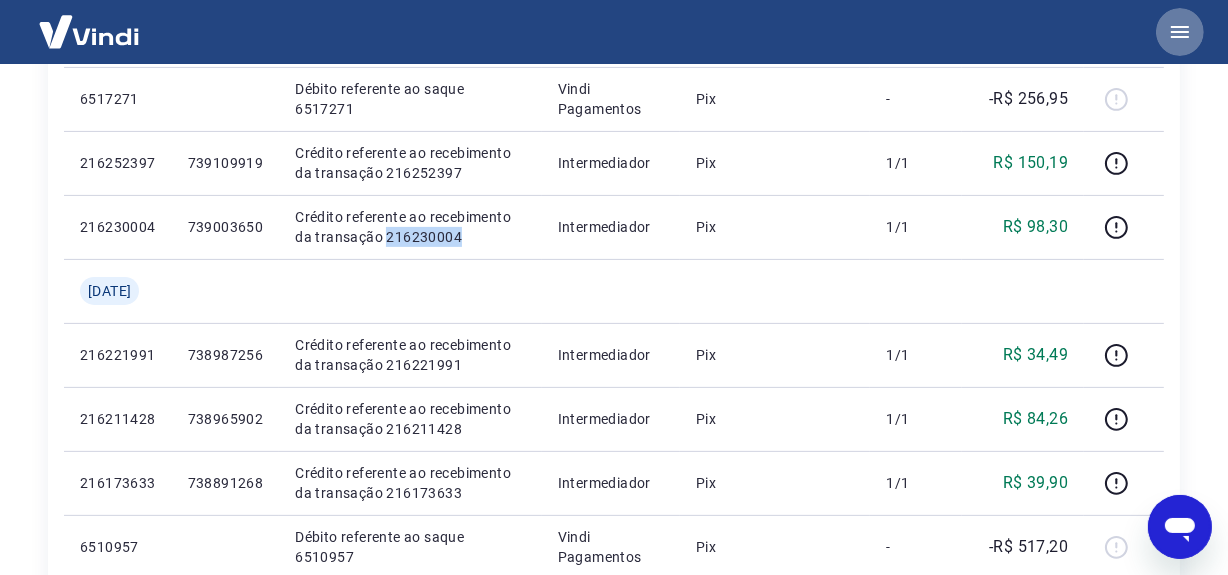click 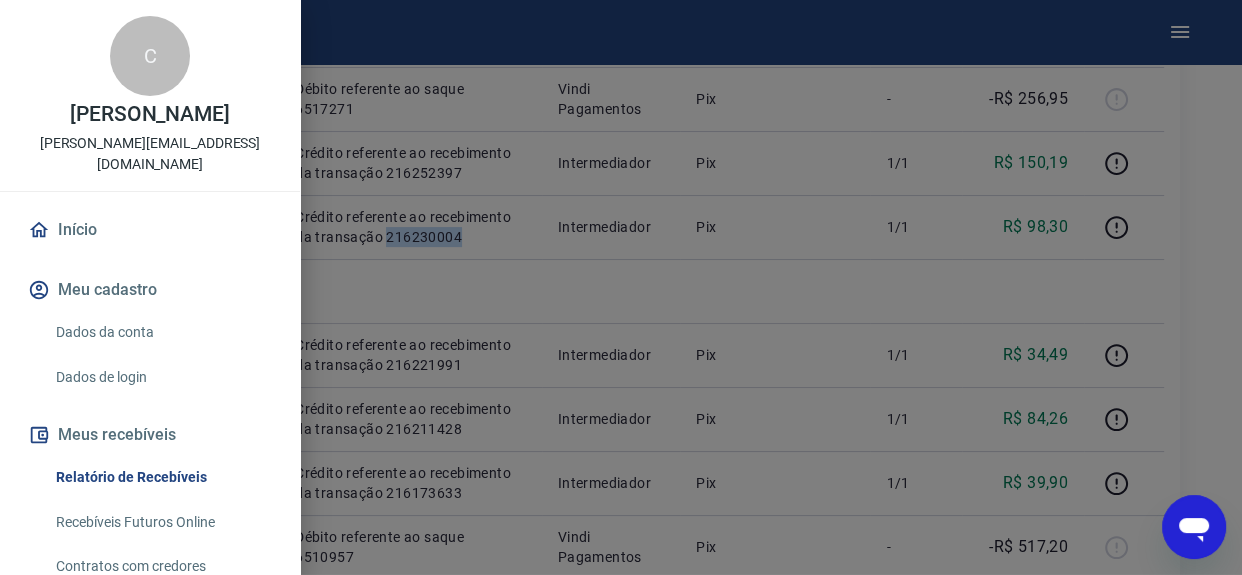 click on "Recebíveis Futuros Online" at bounding box center (162, 522) 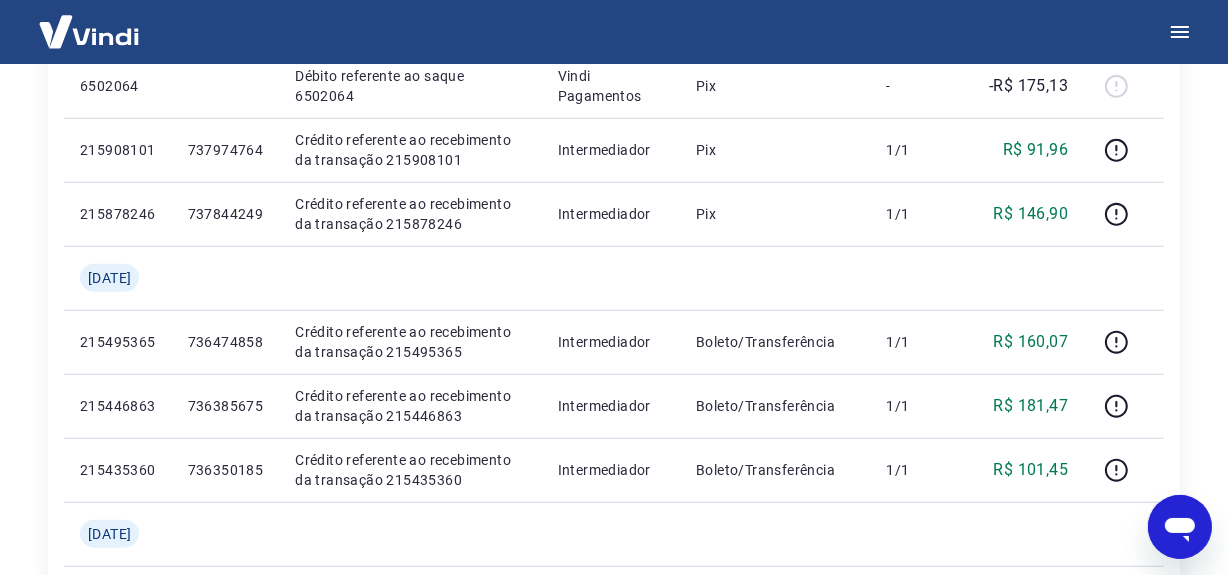 scroll, scrollTop: 1742, scrollLeft: 0, axis: vertical 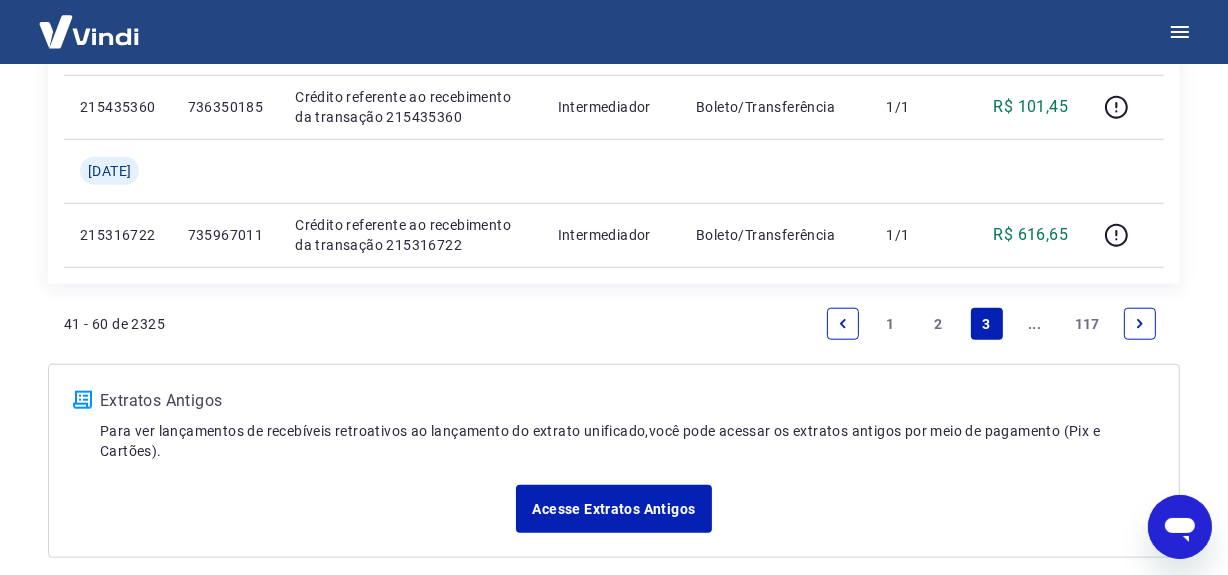 drag, startPoint x: 927, startPoint y: 319, endPoint x: 585, endPoint y: 375, distance: 346.55447 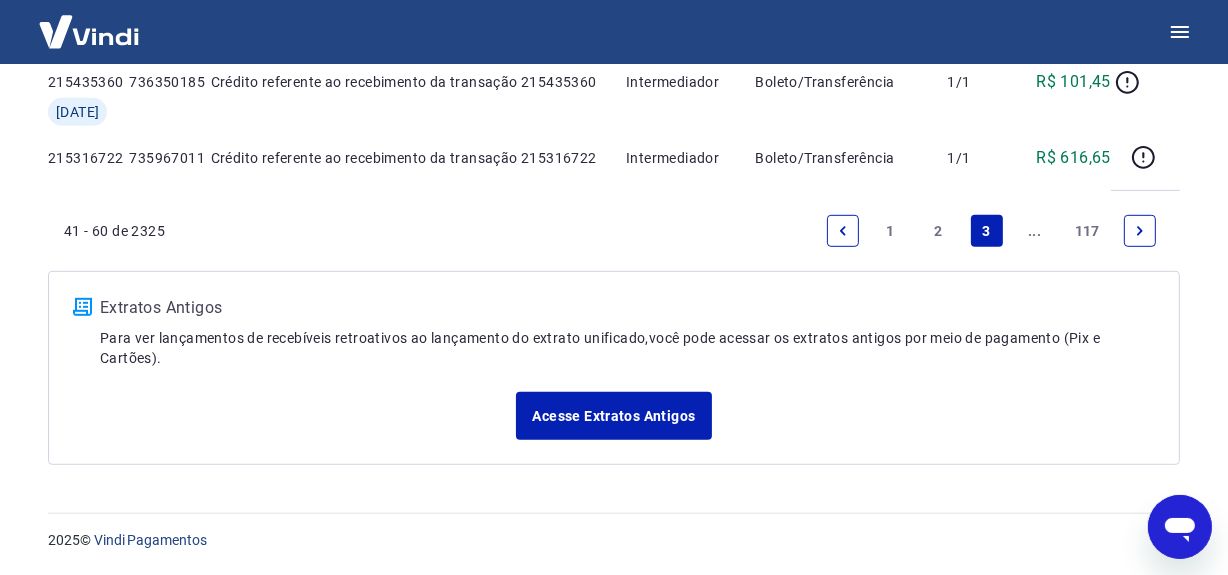 click on "Início / Meus Recebíveis / Relatório de Recebíveis Relatório de Recebíveis Saiba como funciona a programação dos recebimentos Saiba como funciona a programação dos recebimentos Filtros Exportar ID Pedido Descrição Origem Pagamento Parcelas Valor Líq. Tarifas [DATE] 6521172 Débito referente ao saque 6521172 Vindi Pagamentos Pix - -R$ 150,19 6517271 Débito referente ao saque 6517271 Vindi Pagamentos Pix - -R$ 256,95 216252397 739109919 Crédito referente ao recebimento da transação 216252397 Intermediador Pix 1/1 R$ 150,19 216230004 739003650 Crédito referente ao recebimento da transação 216230004 Intermediador Pix 1/1 R$ 98,30 [DATE] 216221991 738987256 Crédito referente ao recebimento da transação 216221991 Intermediador Pix 1/1 R$ 34,49 216211428 738965902 Crédito referente ao recebimento da transação 216211428 Intermediador Pix 1/1 R$ 84,26 216173633 738891268 Crédito referente ao recebimento da transação 216173633 Intermediador Pix 1/1 R$ 39,90 6510957 Pix - -" at bounding box center [614, -209] 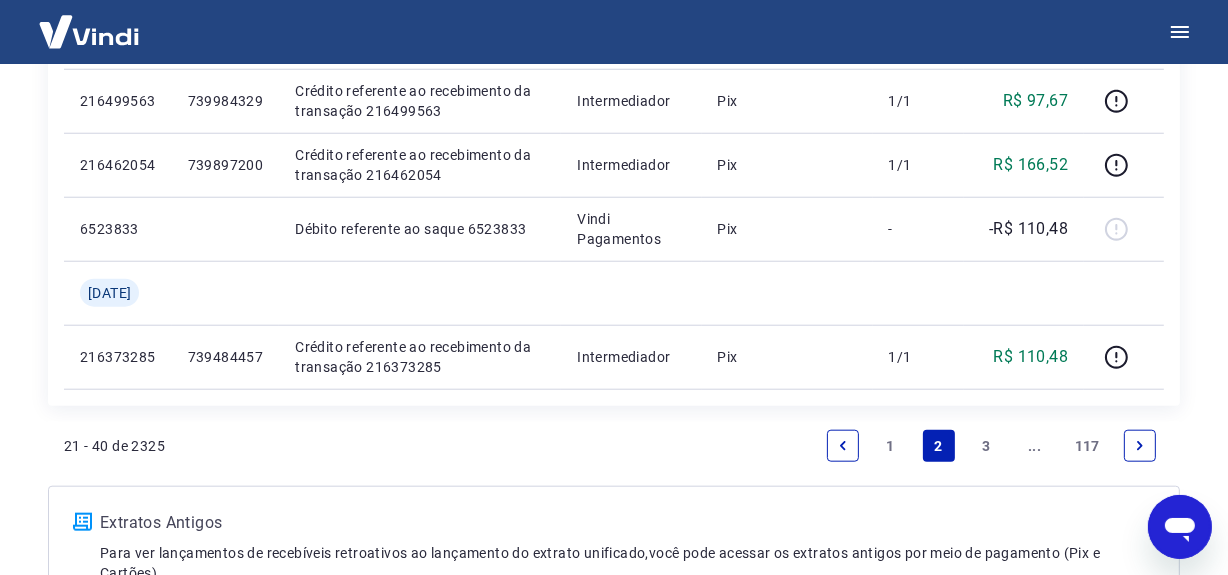 scroll, scrollTop: 1897, scrollLeft: 0, axis: vertical 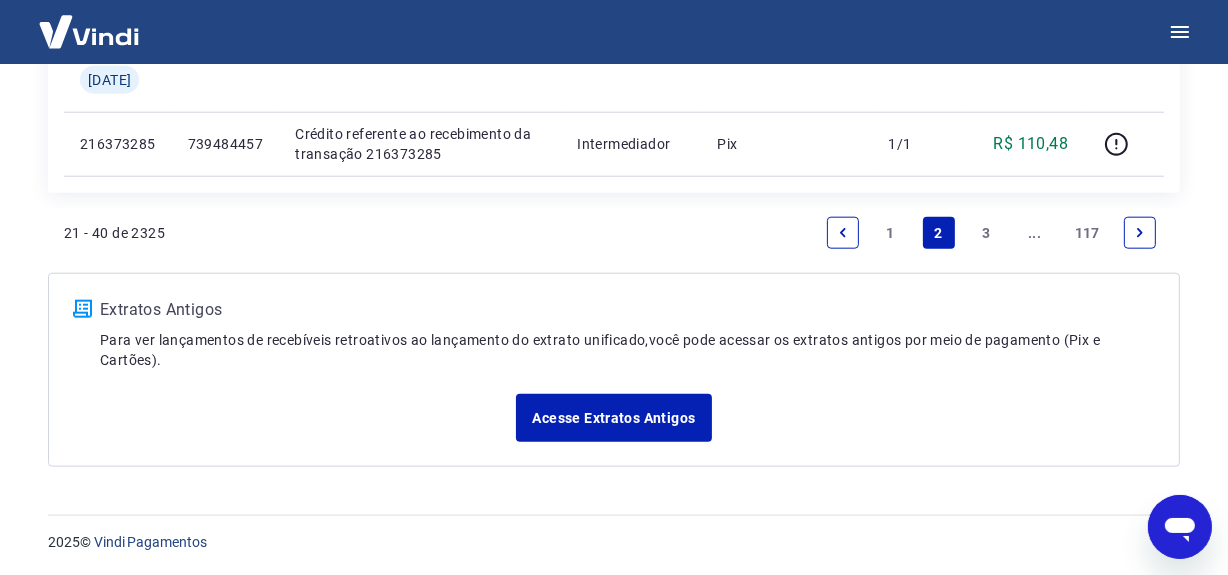 click on "1" at bounding box center [891, 233] 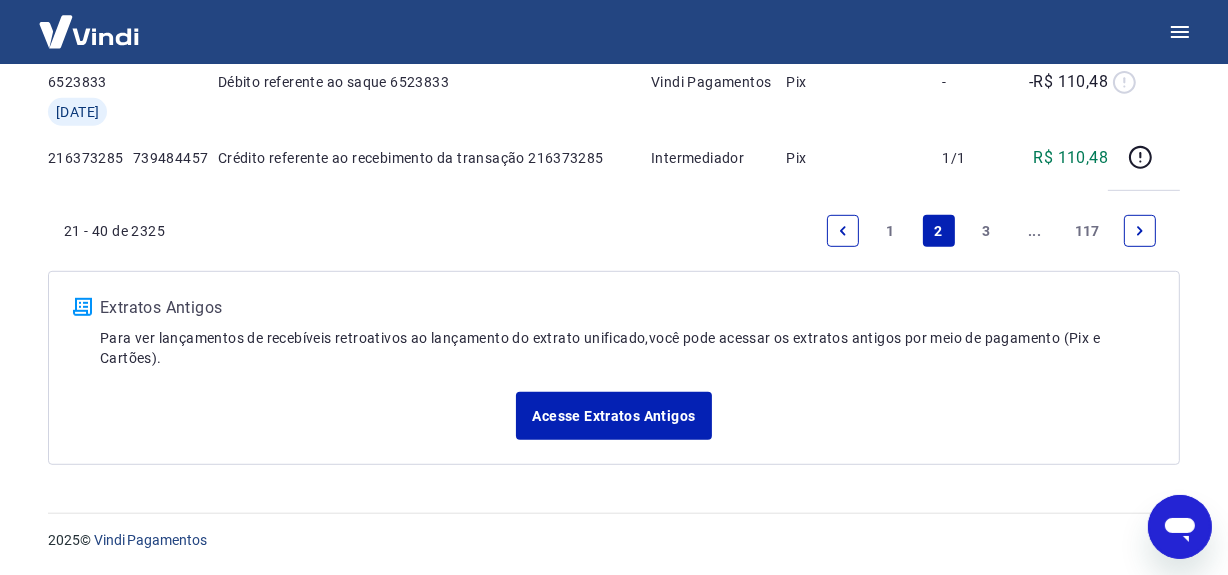 click on "Início / Meus Recebíveis / Relatório de Recebíveis Relatório de Recebíveis Saiba como funciona a programação dos recebimentos Saiba como funciona a programação dos recebimentos Filtros Exportar ID Pedido Descrição Origem Pagamento Parcelas Valor Líq. Tarifas [DATE] 216600911 740309515 Crédito referente ao recebimento da transação 216600911 Intermediador Boleto/Transferência 1/1 R$ 1.147,50 [DATE] 216971479 741740484 Crédito referente ao recebimento da transação 216971479 Intermediador Pix 1/1 R$ 83,53 216940310 741602577 Crédito referente ao recebimento da transação 216940310 Intermediador Pix 1/1 R$ 80,47 216930486 741571868 Crédito referente ao recebimento da transação 216930486 Intermediador Pix 1/1 R$ 87,53 [DATE] 216853338 741144425 Crédito referente ao recebimento da transação 216853338 Intermediador Pix 1/1 R$ 43,19 216845635 741130034 Crédito referente ao recebimento da transação 216845635 Intermediador Pix 1/1 R$ 96,62 216841595 741121541 Pix 1/1" at bounding box center [614, -223] 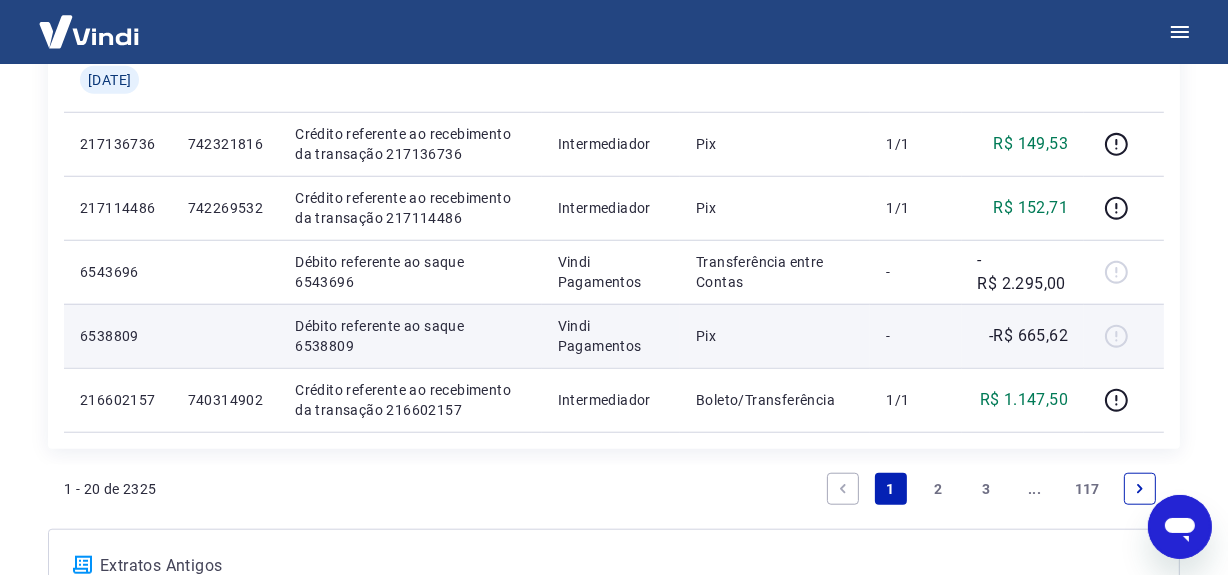 scroll, scrollTop: 1545, scrollLeft: 0, axis: vertical 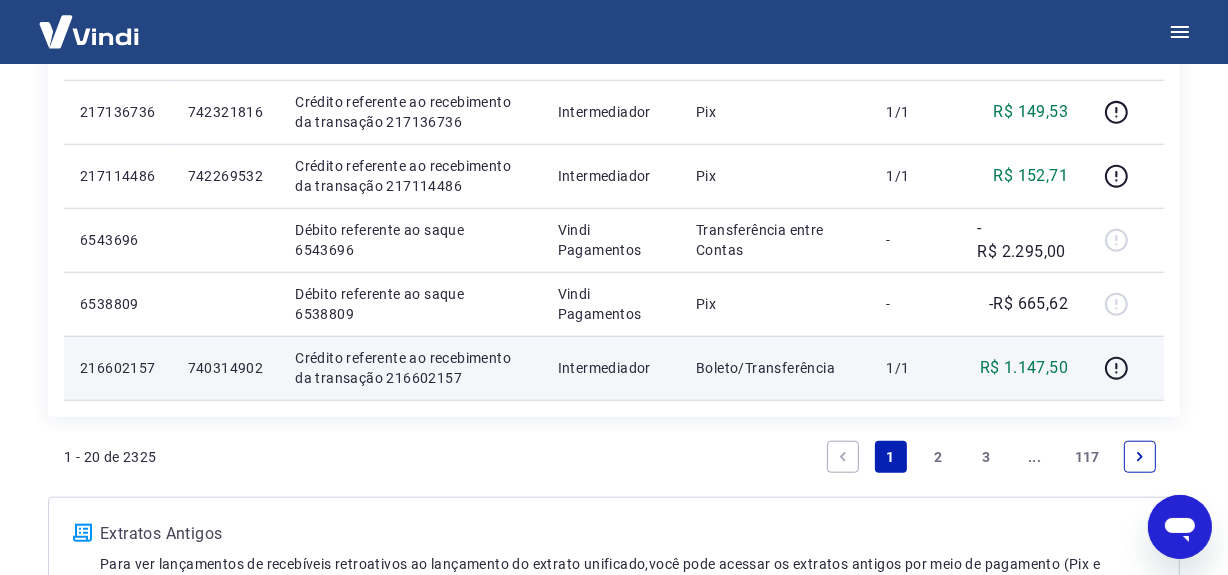 click on "Crédito referente ao recebimento da transação 216602157" at bounding box center [410, 368] 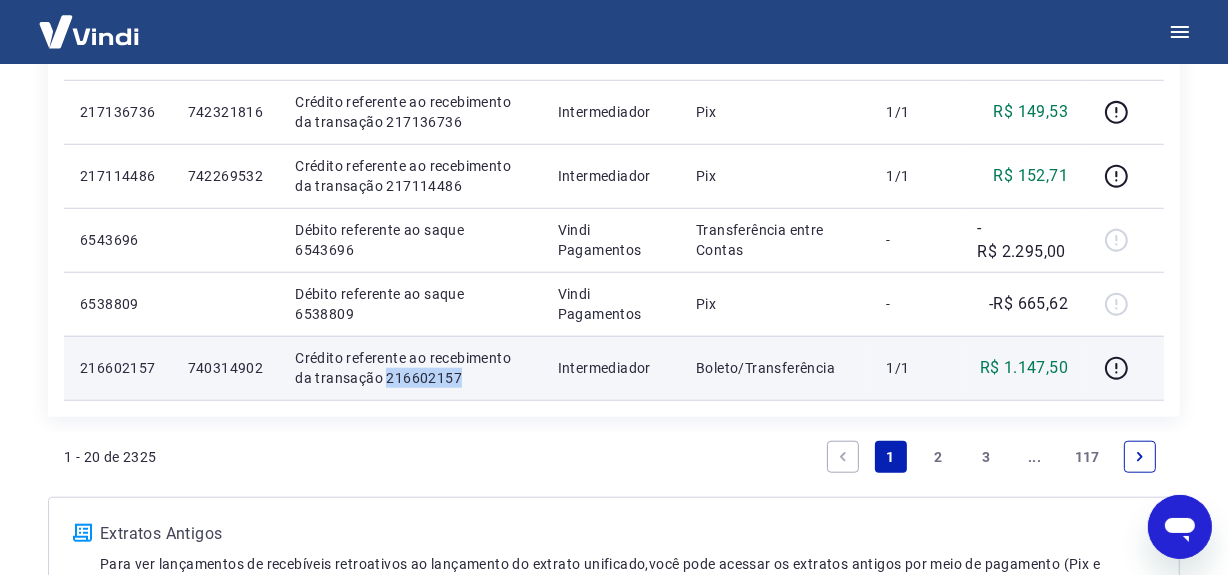 click on "Crédito referente ao recebimento da transação 216602157" at bounding box center (410, 368) 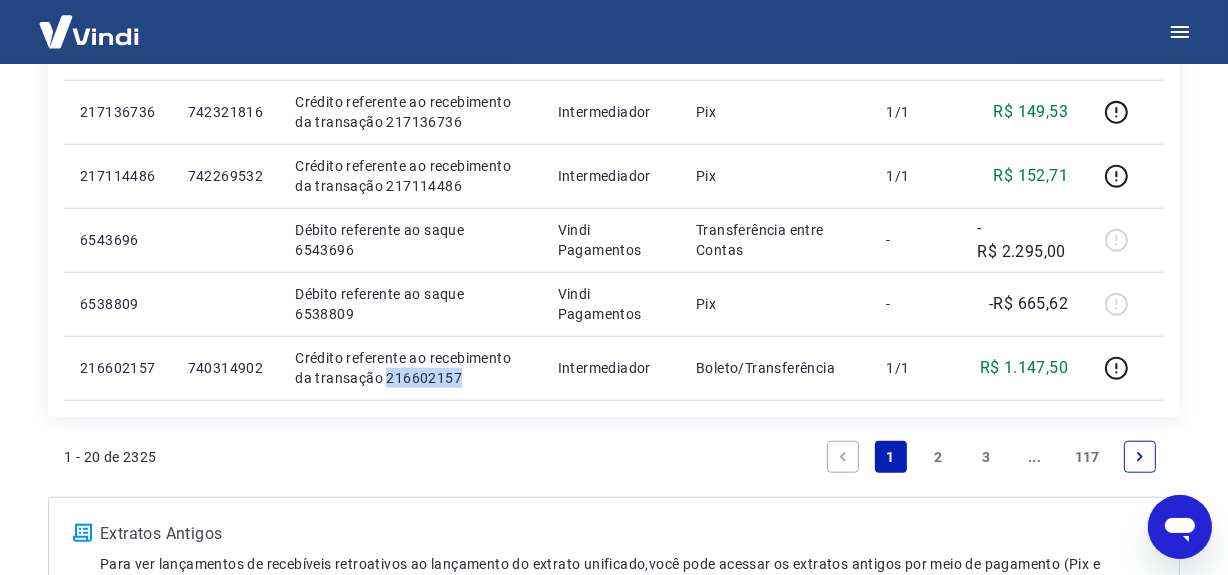 copy on "216602157" 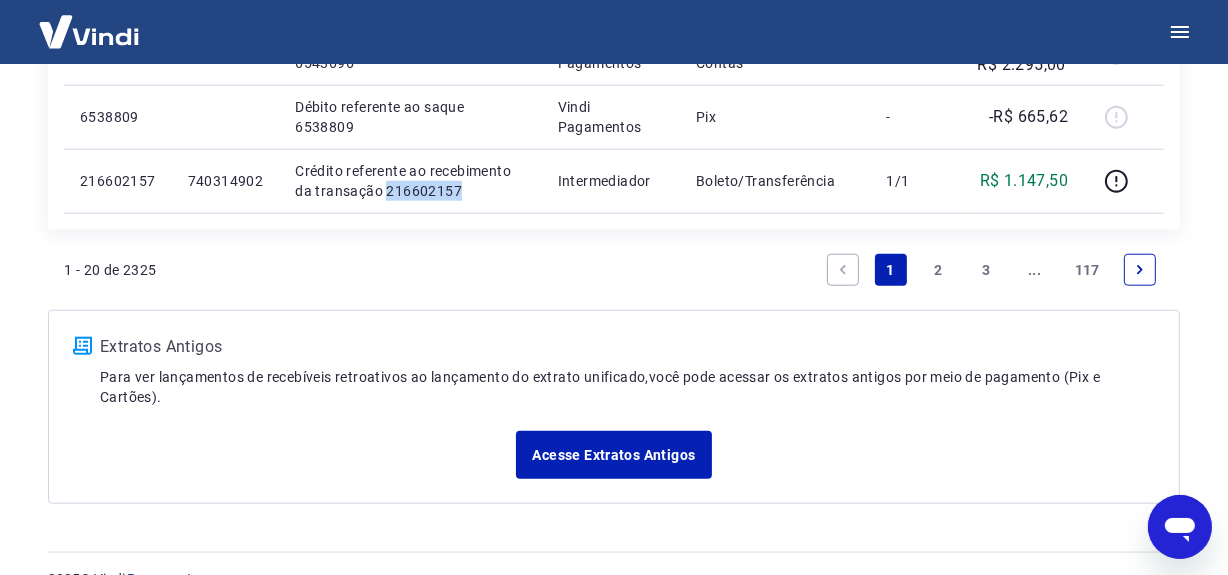 scroll, scrollTop: 1769, scrollLeft: 0, axis: vertical 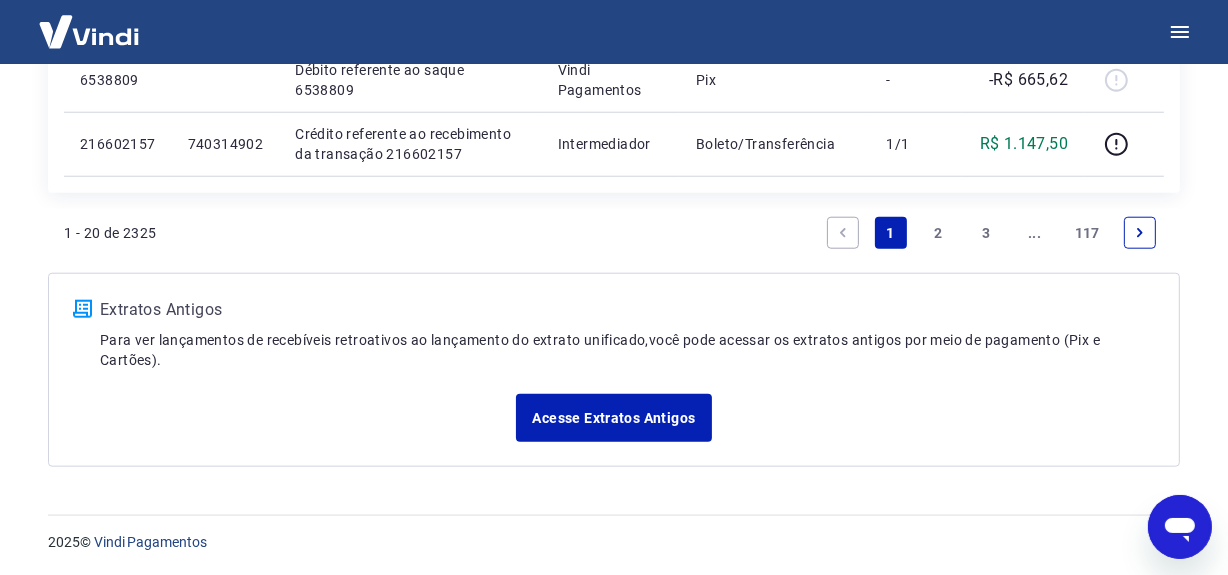 click on "2" at bounding box center [939, 233] 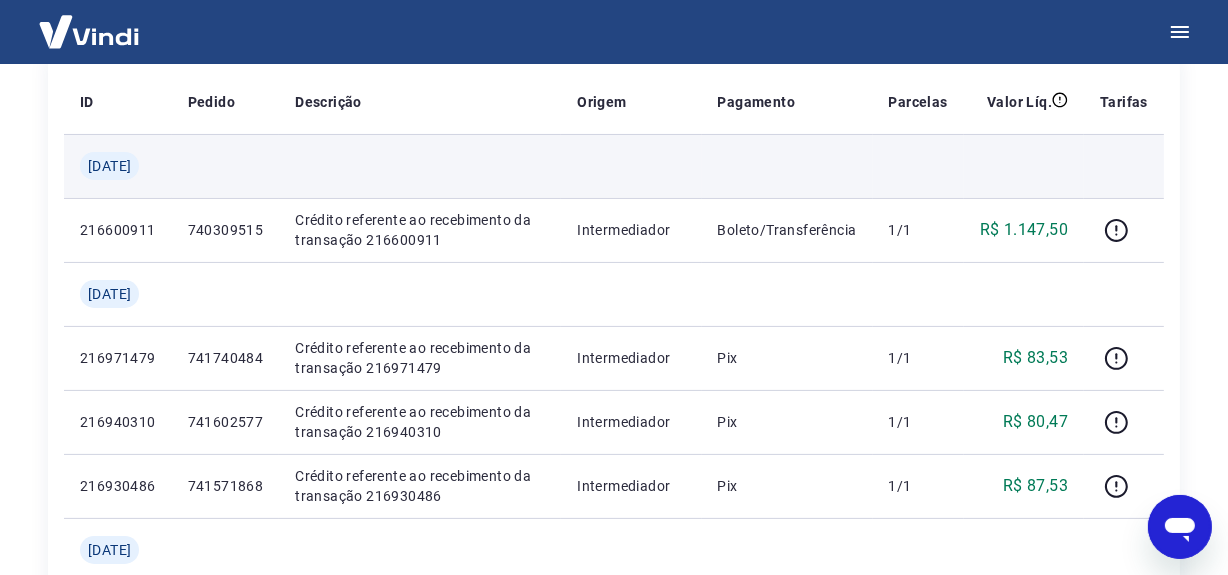 scroll, scrollTop: 170, scrollLeft: 0, axis: vertical 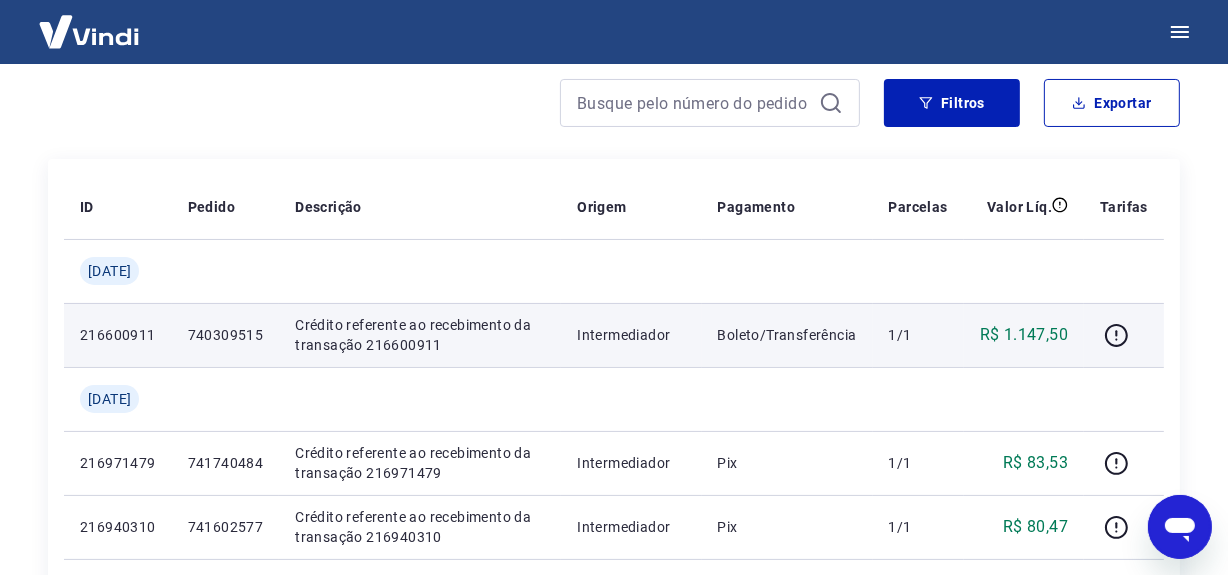 click on "Crédito referente ao recebimento da transação 216600911" at bounding box center [420, 335] 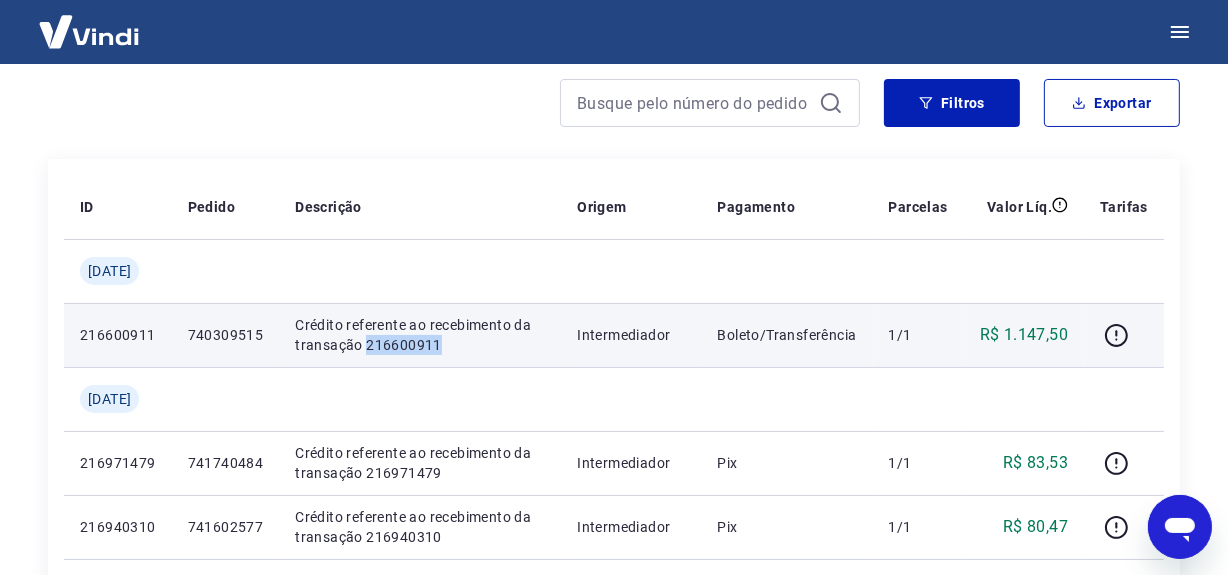 click on "Crédito referente ao recebimento da transação 216600911" at bounding box center (420, 335) 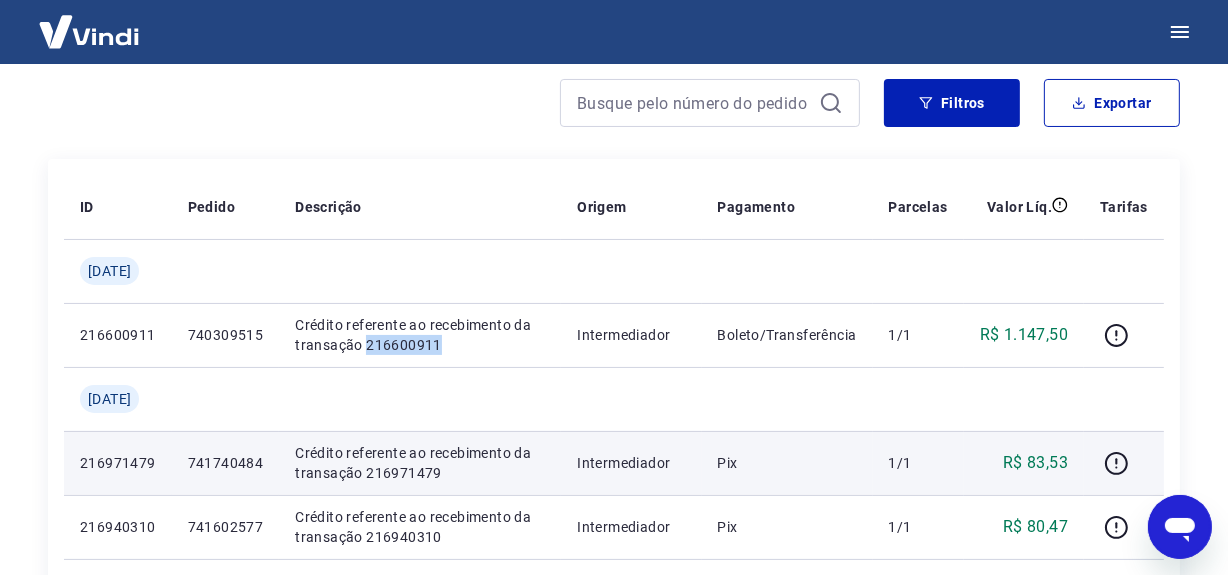 copy on "216600911" 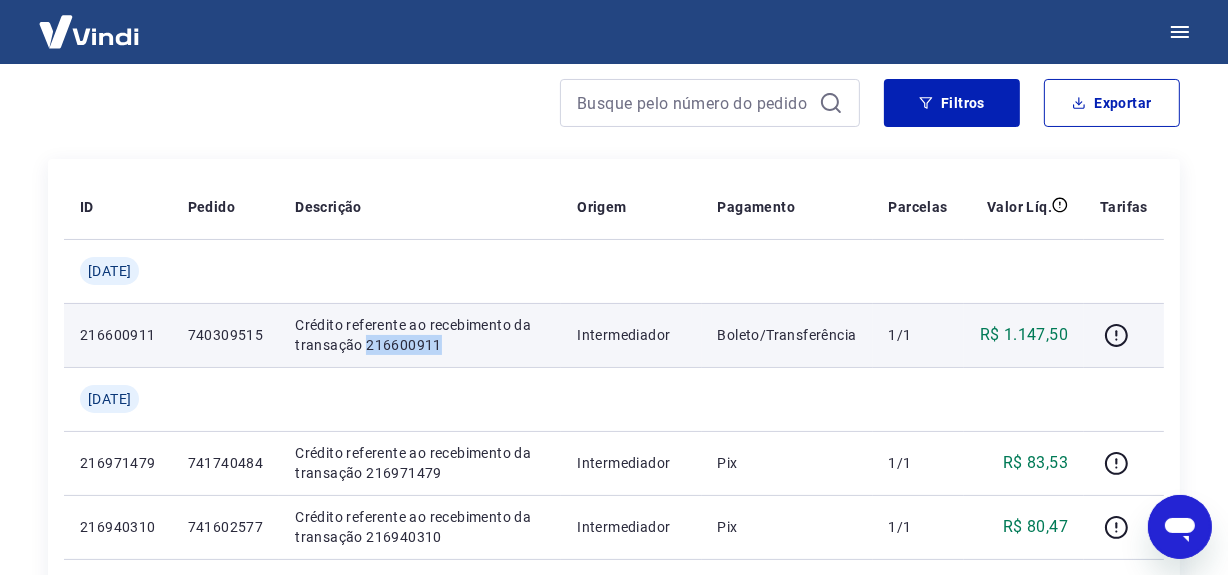 drag, startPoint x: 897, startPoint y: 395, endPoint x: 881, endPoint y: 364, distance: 34.88553 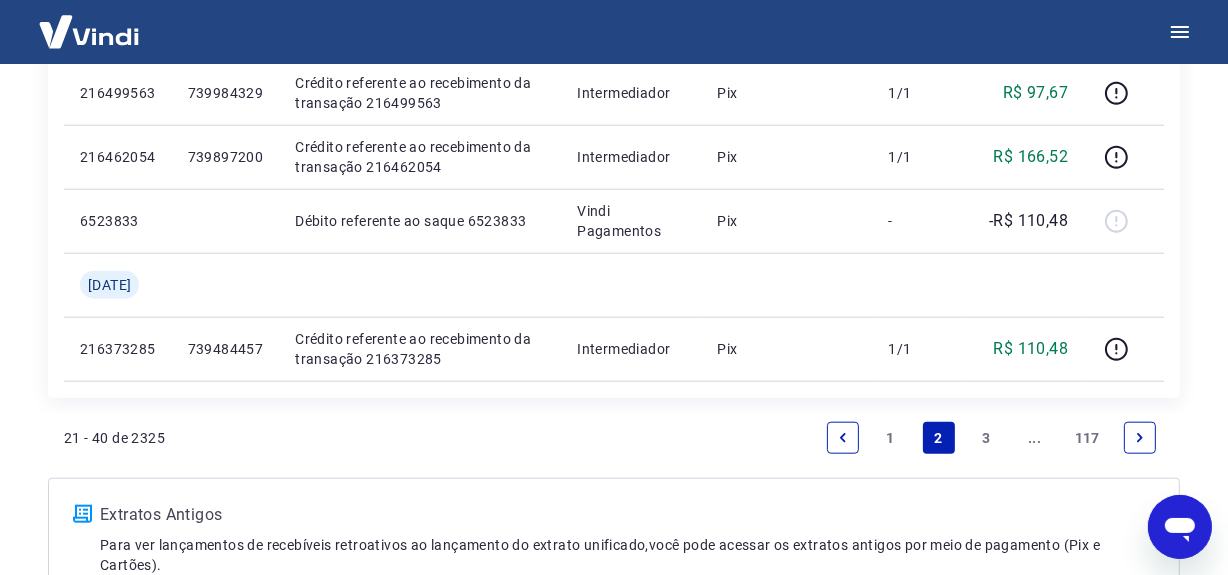 scroll, scrollTop: 1897, scrollLeft: 0, axis: vertical 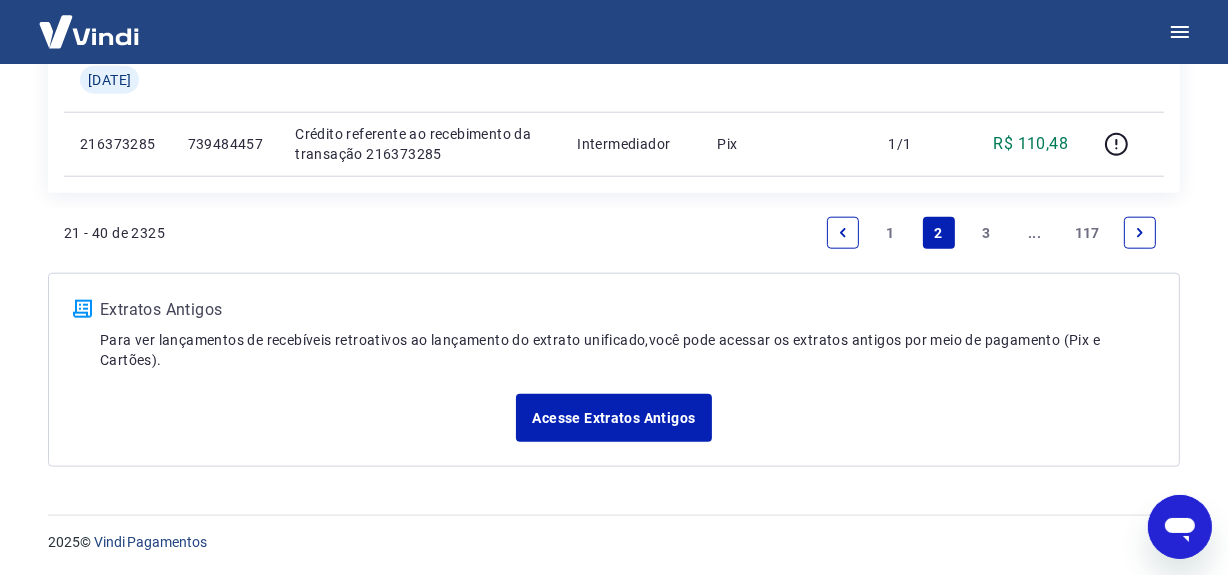 click on "1" at bounding box center (891, 233) 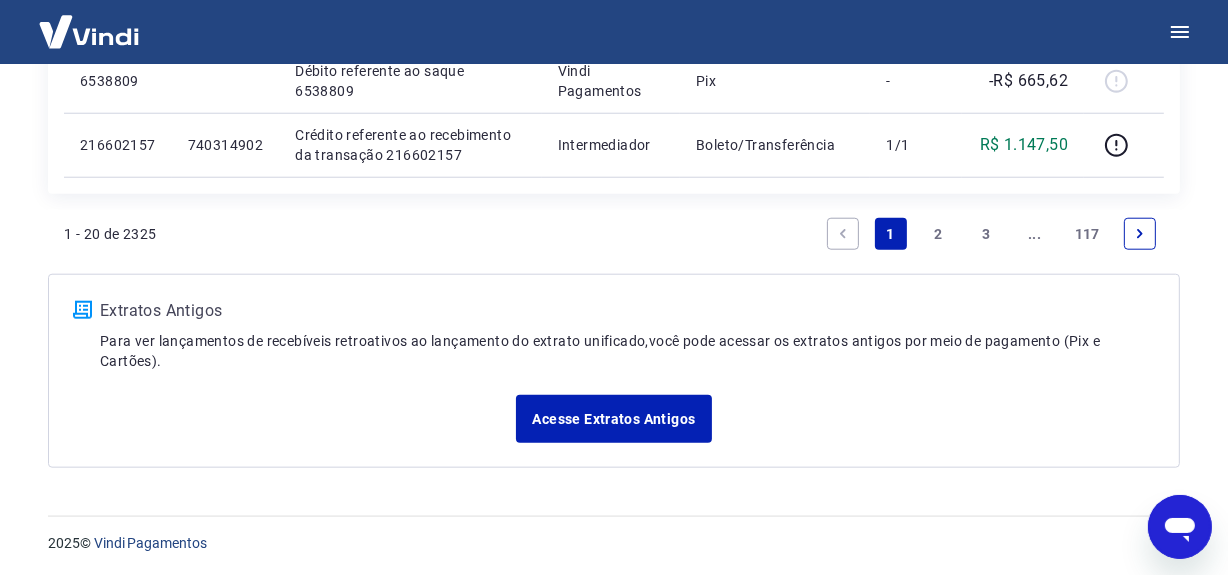 scroll, scrollTop: 1496, scrollLeft: 0, axis: vertical 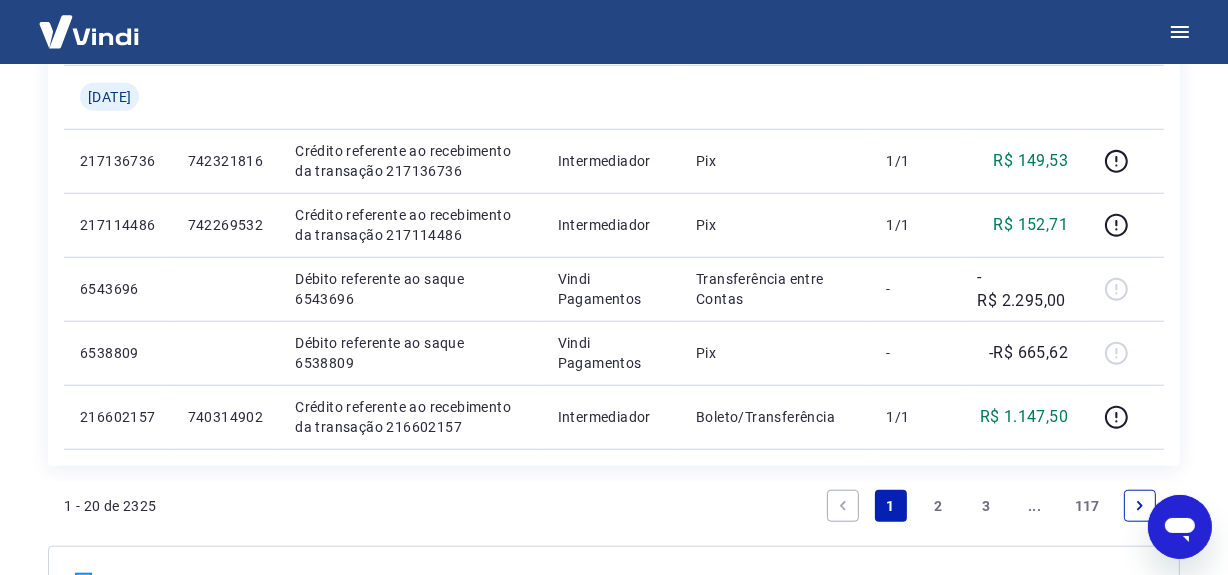 click on "2" at bounding box center [939, 506] 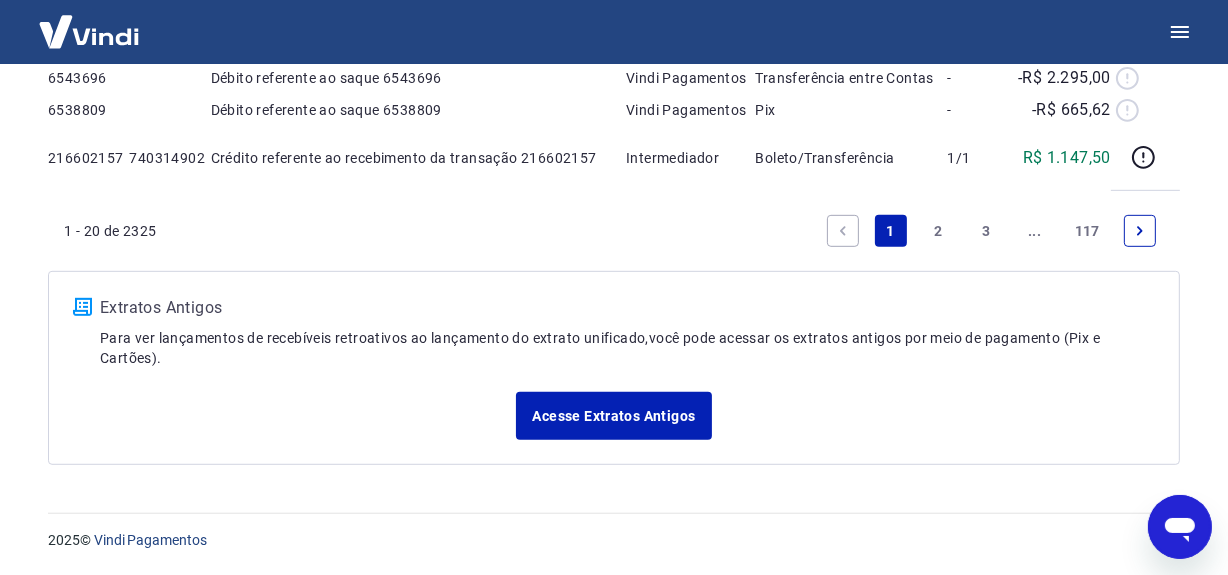 click on "Acesse Extratos Antigos" at bounding box center [614, 416] 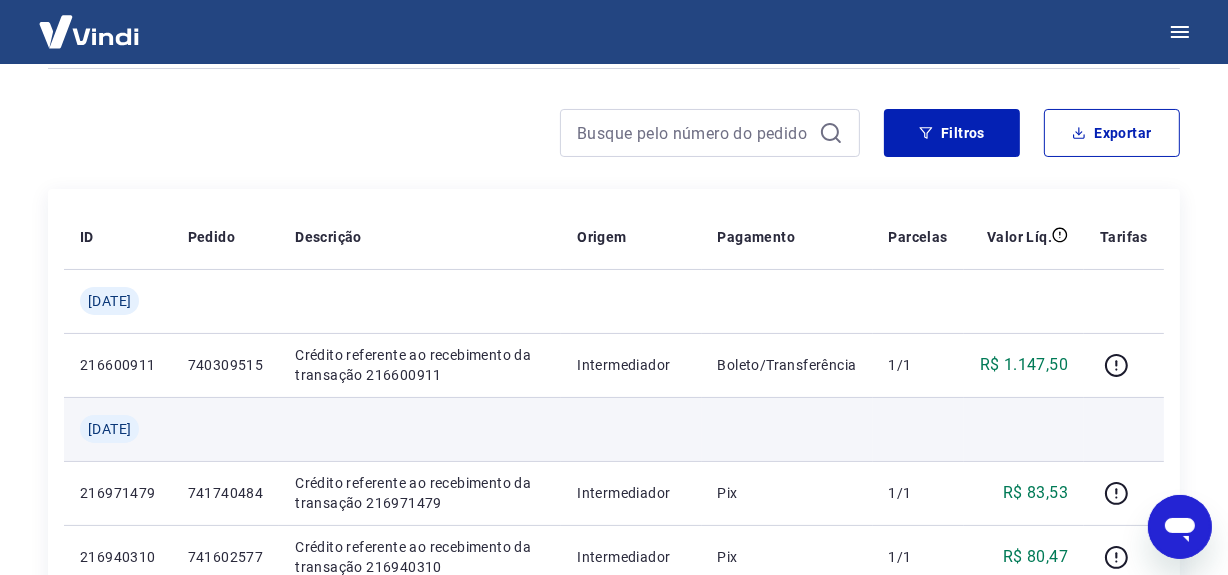 scroll, scrollTop: 171, scrollLeft: 0, axis: vertical 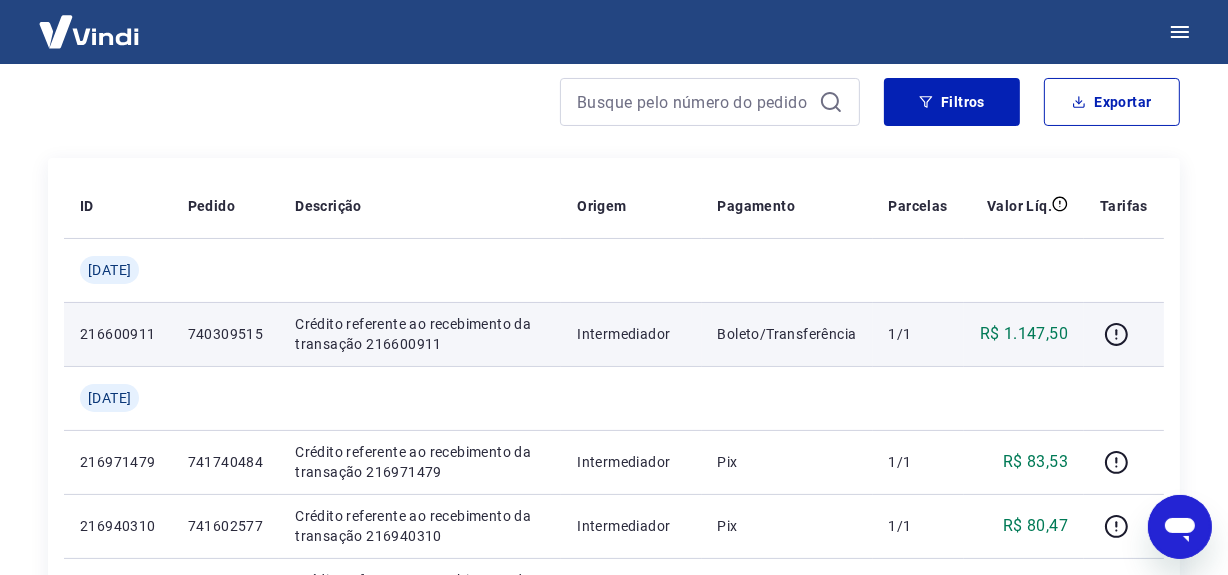 click on "Crédito referente ao recebimento da transação 216600911" at bounding box center [420, 334] 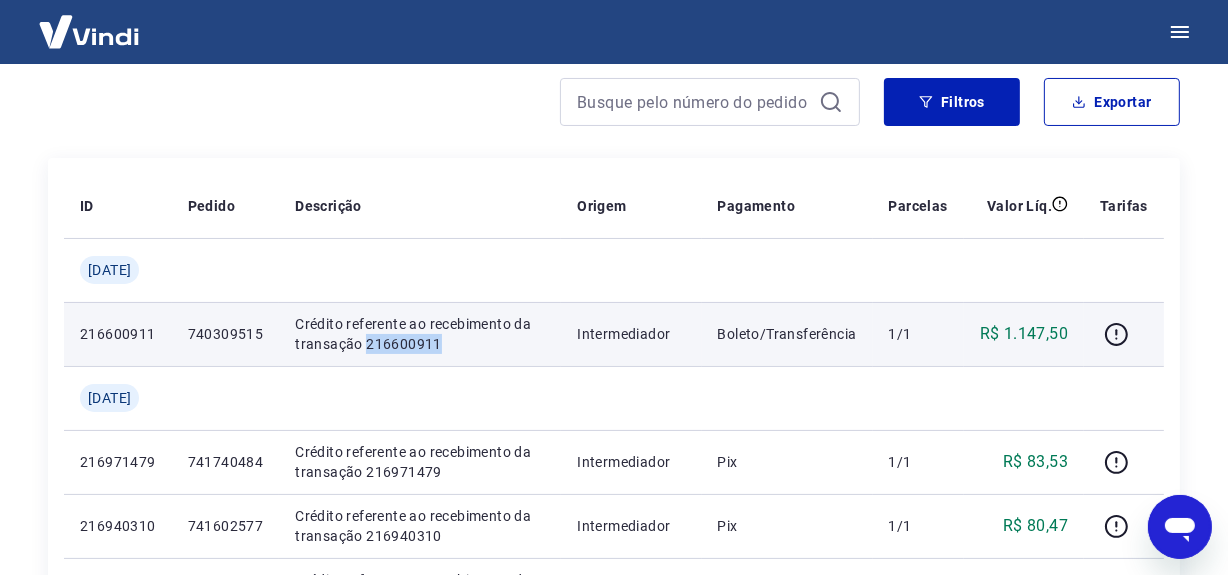 drag, startPoint x: 415, startPoint y: 342, endPoint x: 442, endPoint y: 359, distance: 31.906113 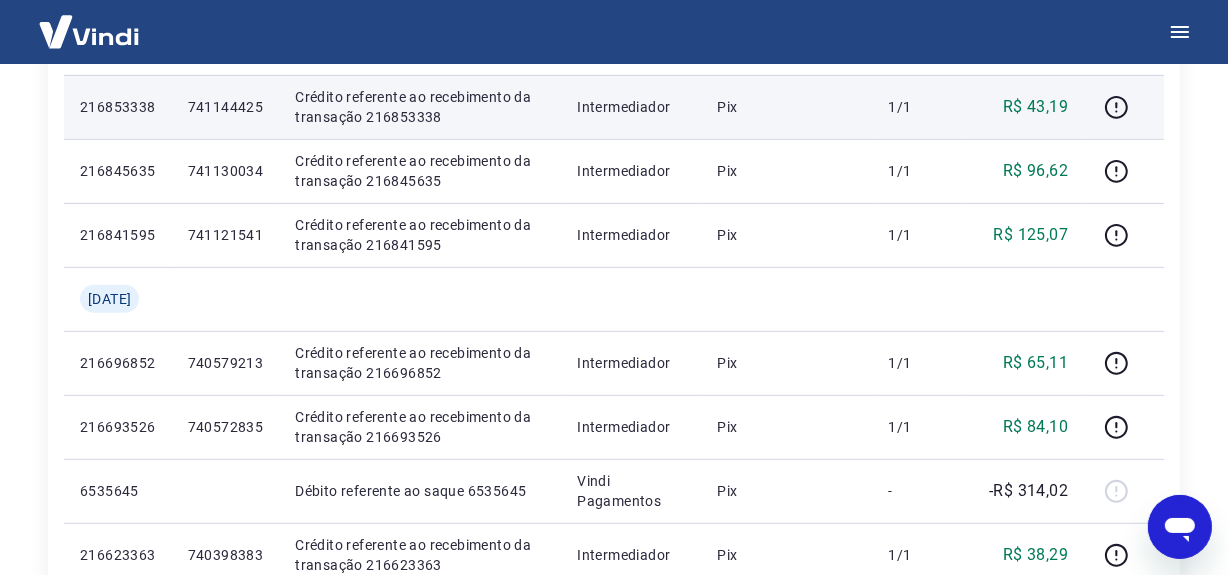 scroll, scrollTop: 808, scrollLeft: 0, axis: vertical 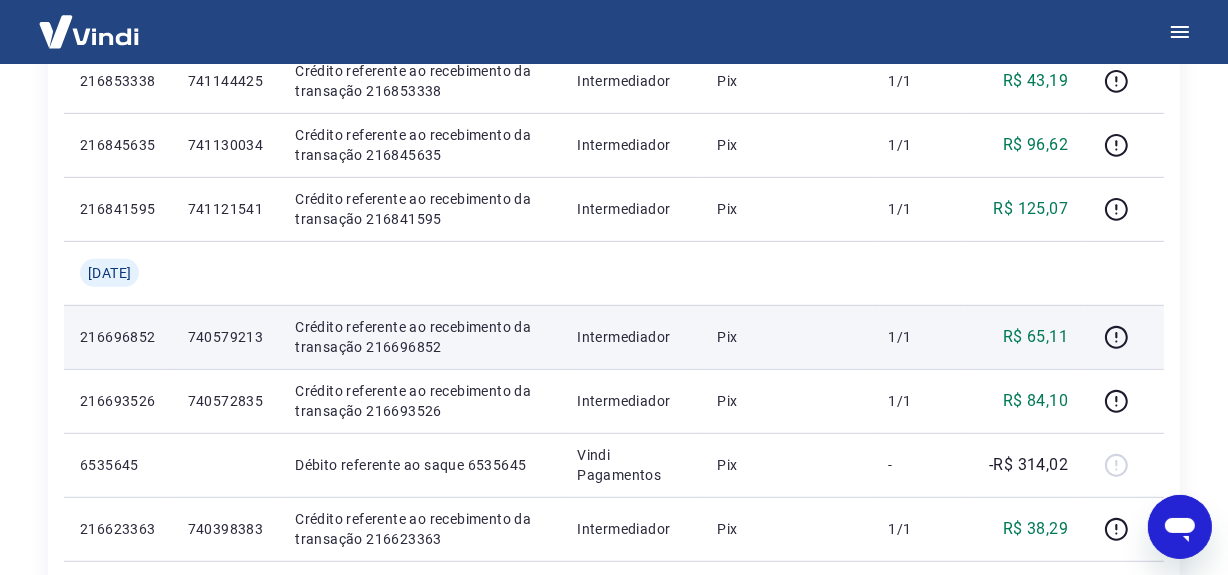 drag, startPoint x: 974, startPoint y: 316, endPoint x: 672, endPoint y: 345, distance: 303.3892 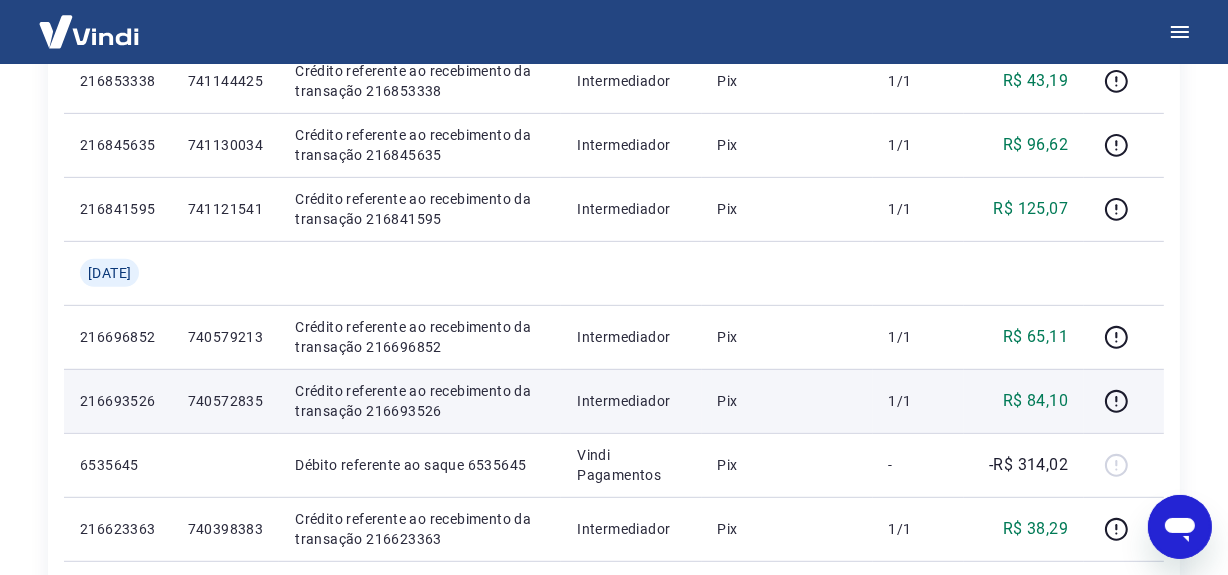 click on "Crédito referente ao recebimento da transação 216693526" at bounding box center [420, 401] 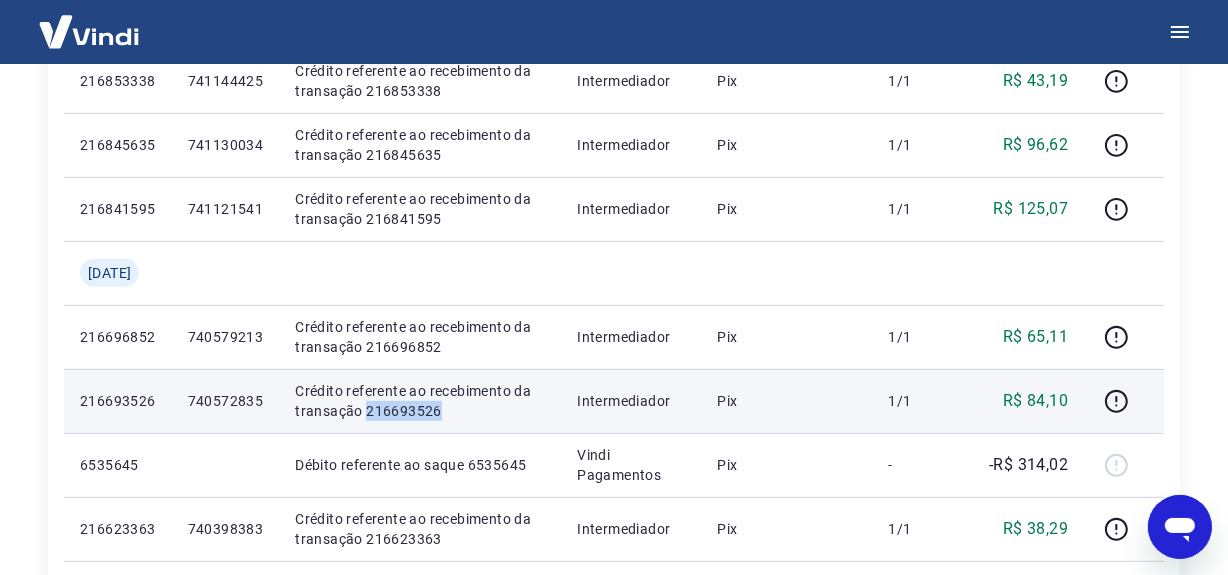 click on "Crédito referente ao recebimento da transação 216693526" at bounding box center (420, 401) 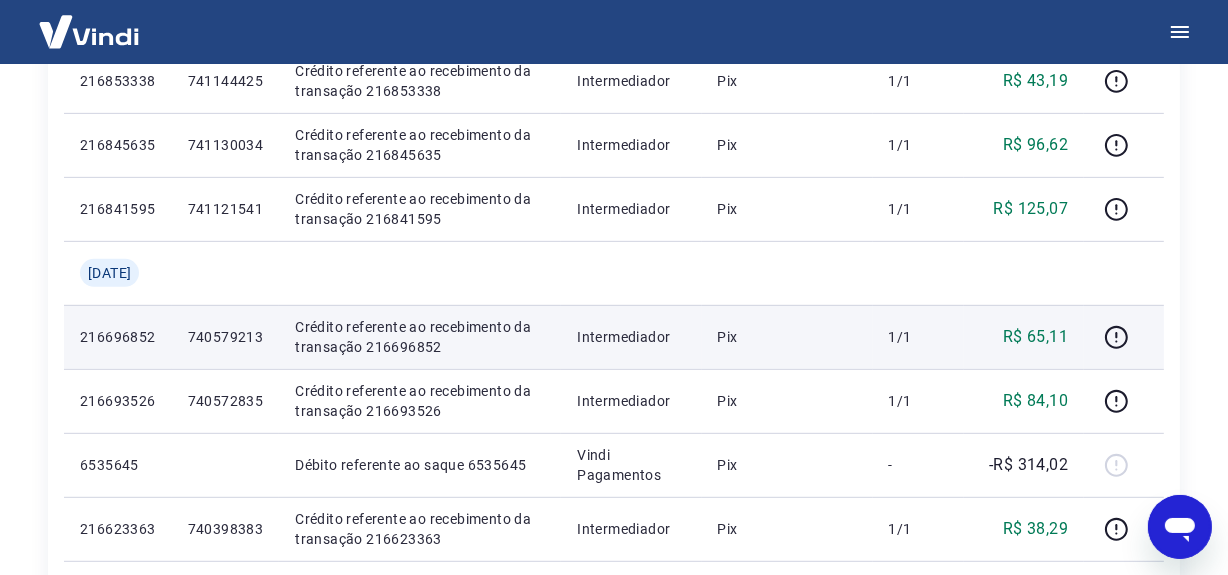 click on "Crédito referente ao recebimento da transação 216696852" at bounding box center (420, 337) 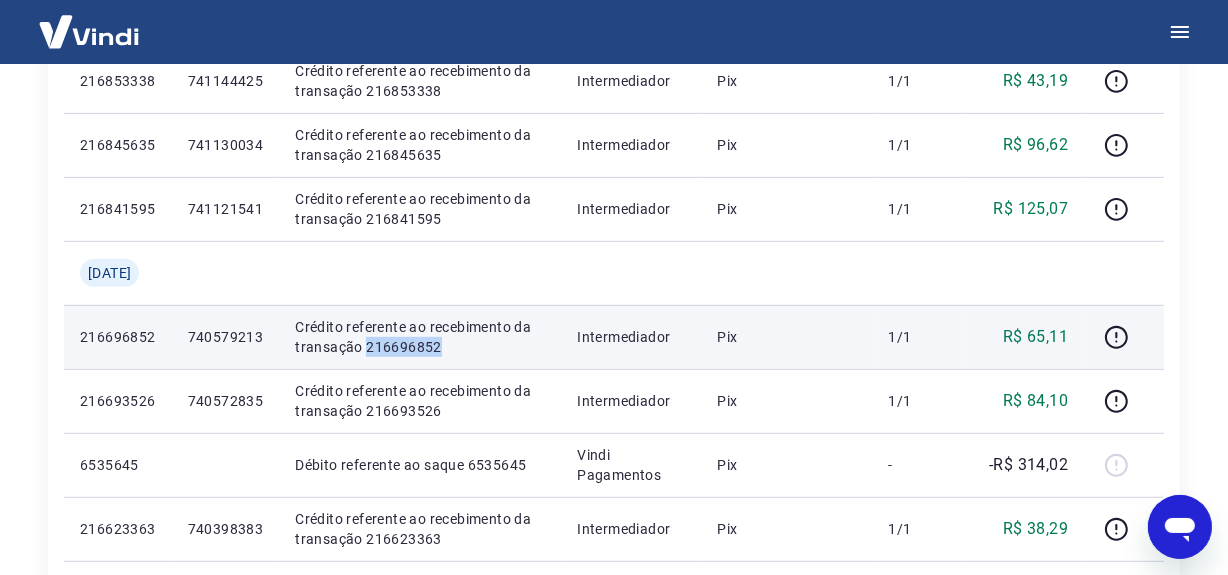 click on "Crédito referente ao recebimento da transação 216696852" at bounding box center [420, 337] 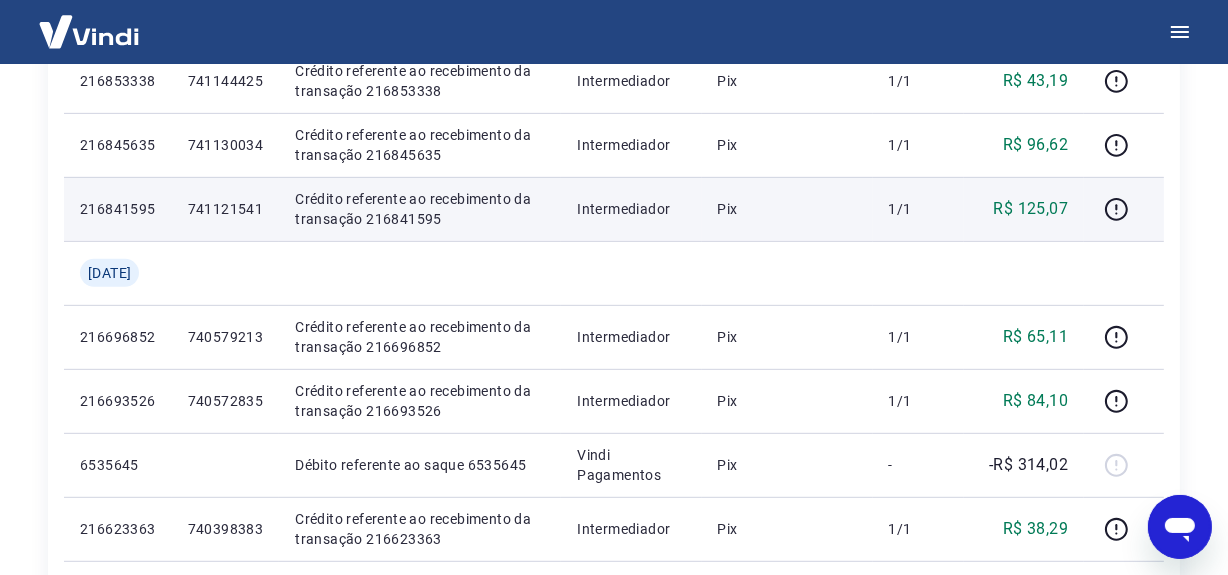 click on "Crédito referente ao recebimento da transação 216841595" at bounding box center [420, 209] 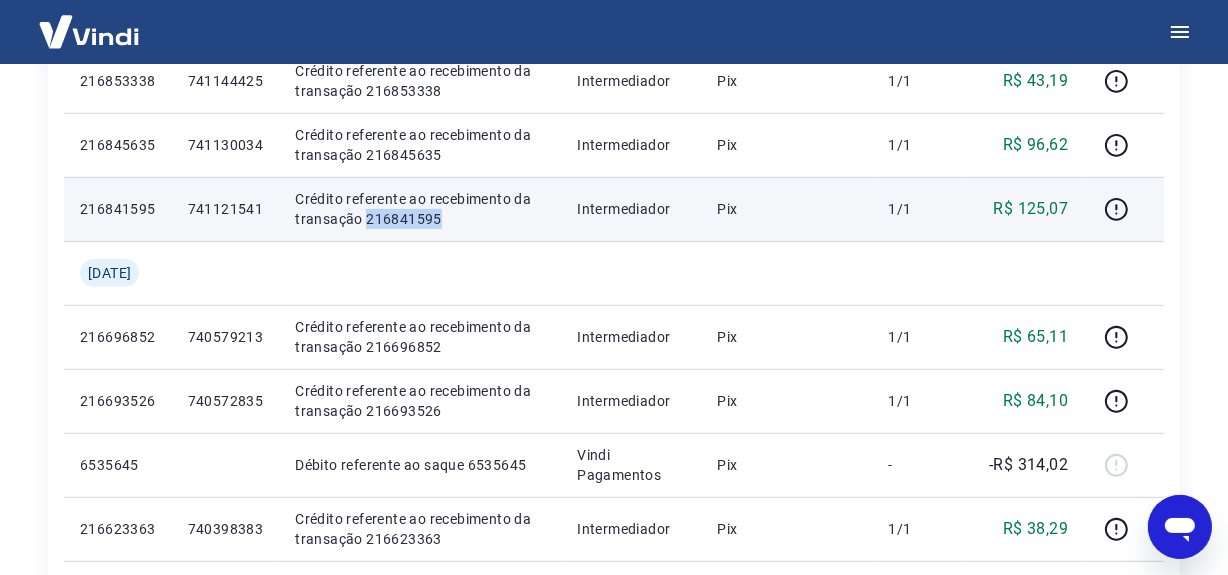 click on "Crédito referente ao recebimento da transação 216841595" at bounding box center [420, 209] 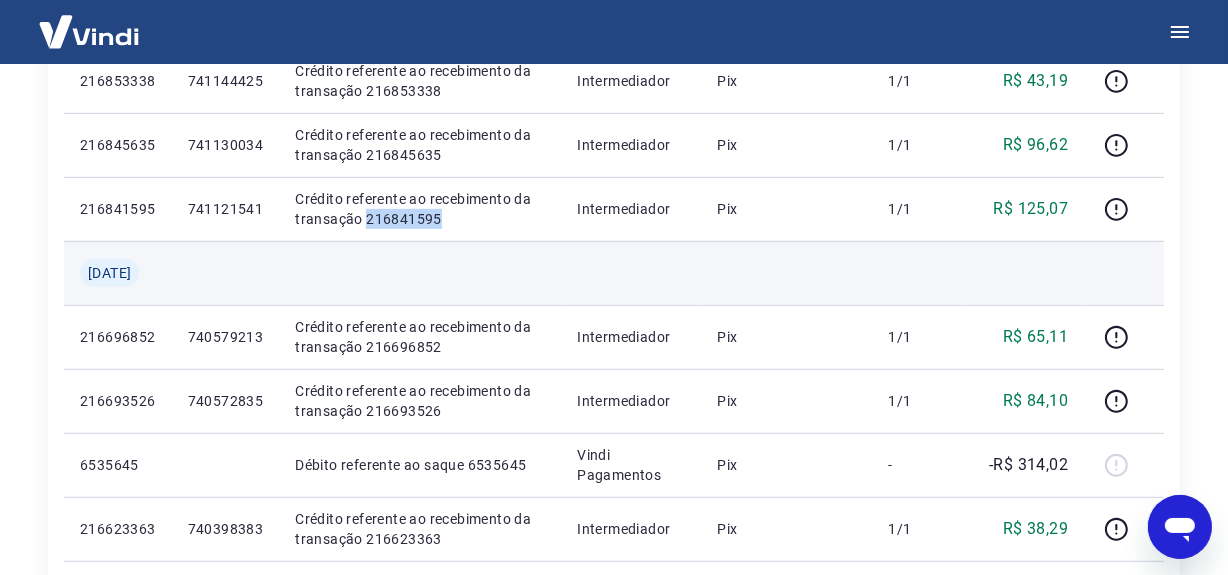 copy on "216841595" 